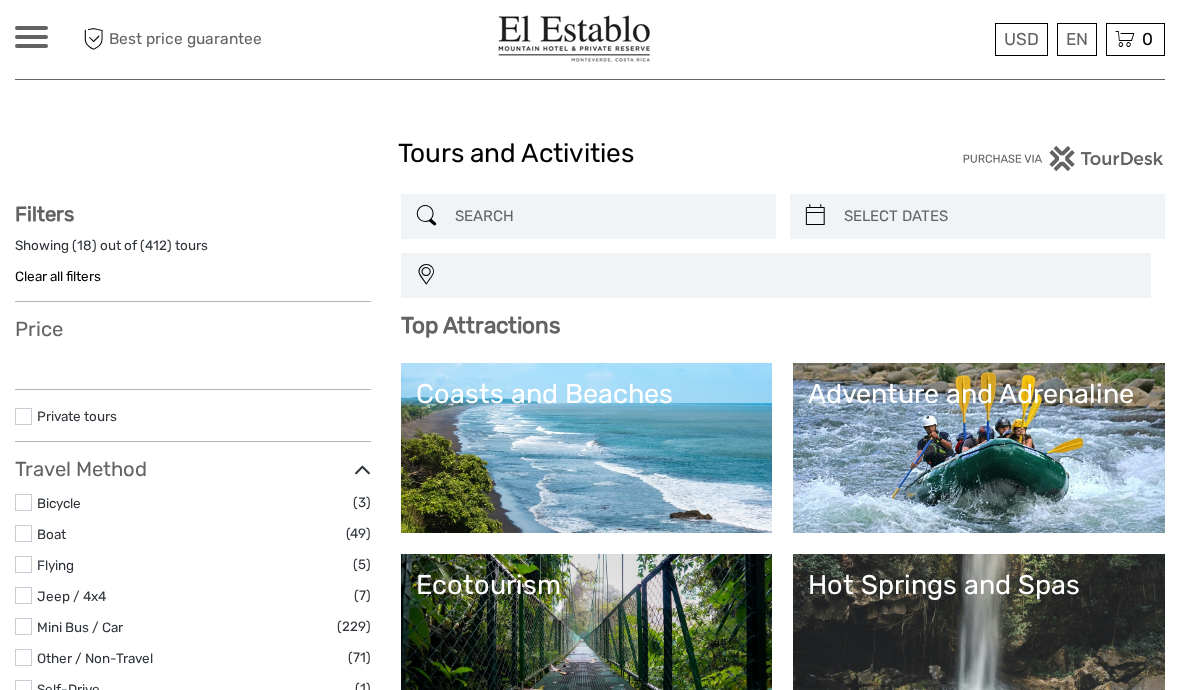 select 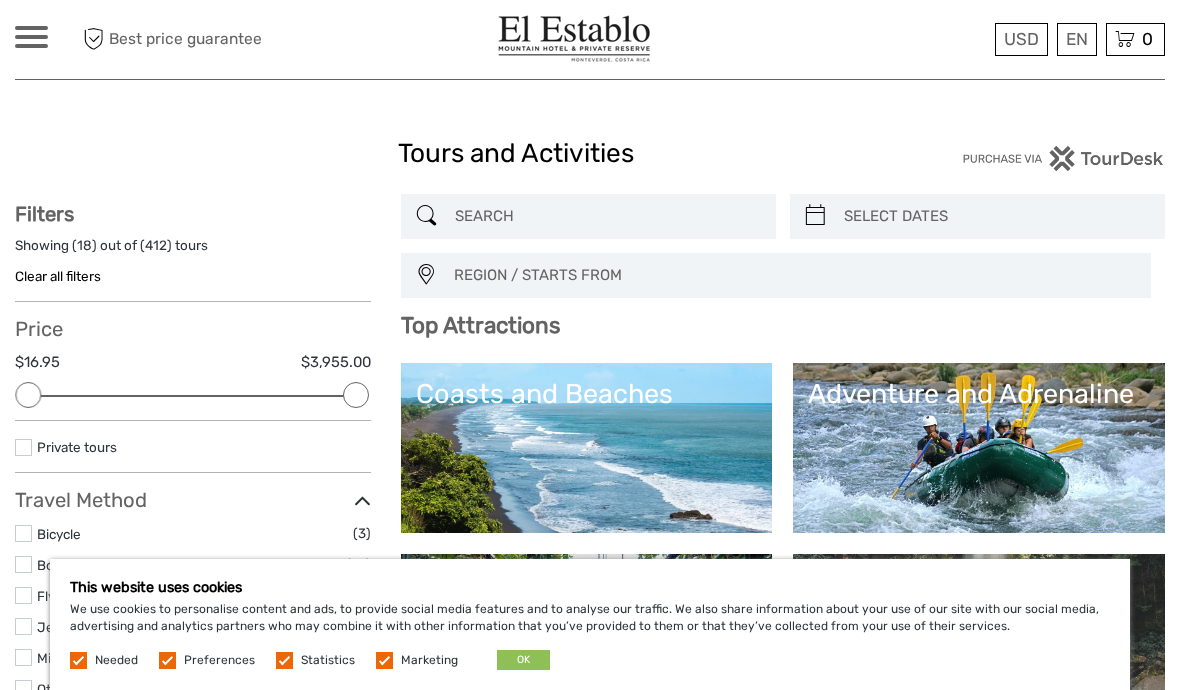 scroll, scrollTop: 0, scrollLeft: 0, axis: both 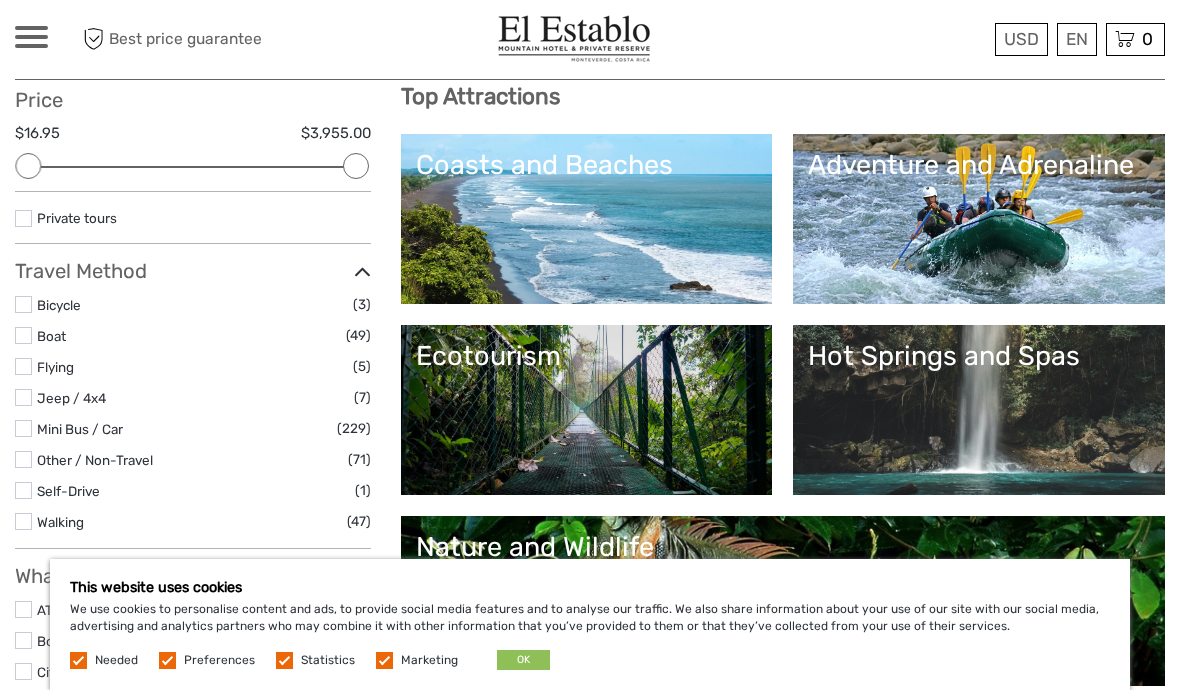click on "Ecotourism" at bounding box center [587, 410] 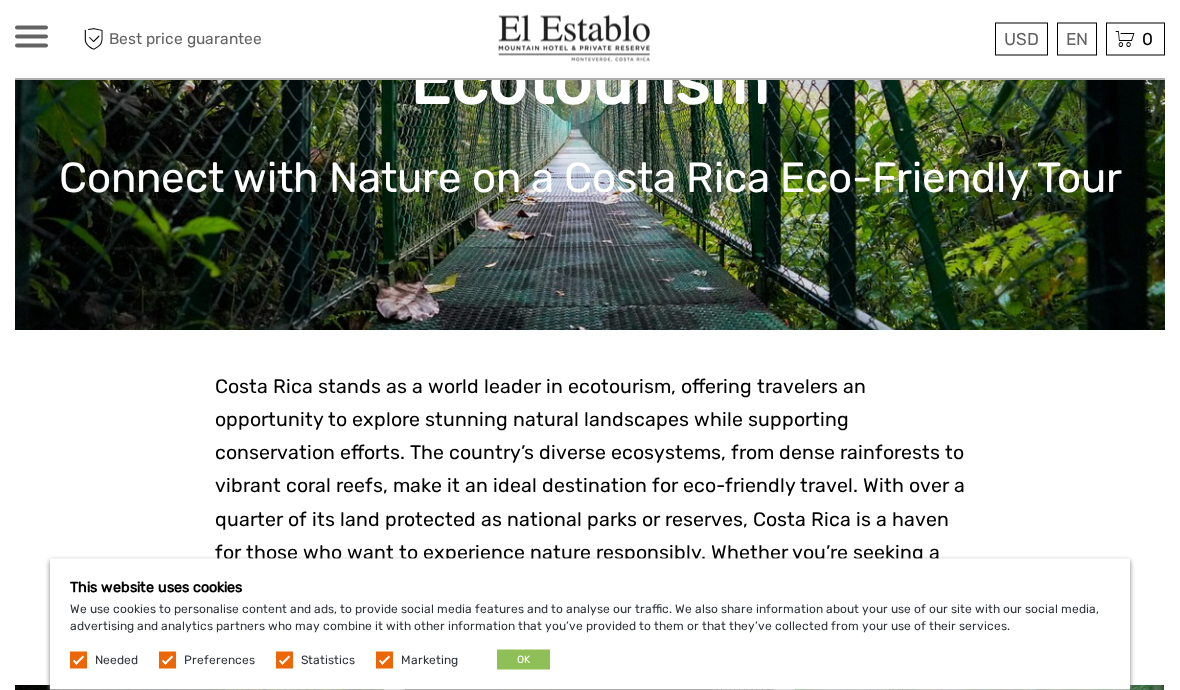 scroll, scrollTop: 252, scrollLeft: 0, axis: vertical 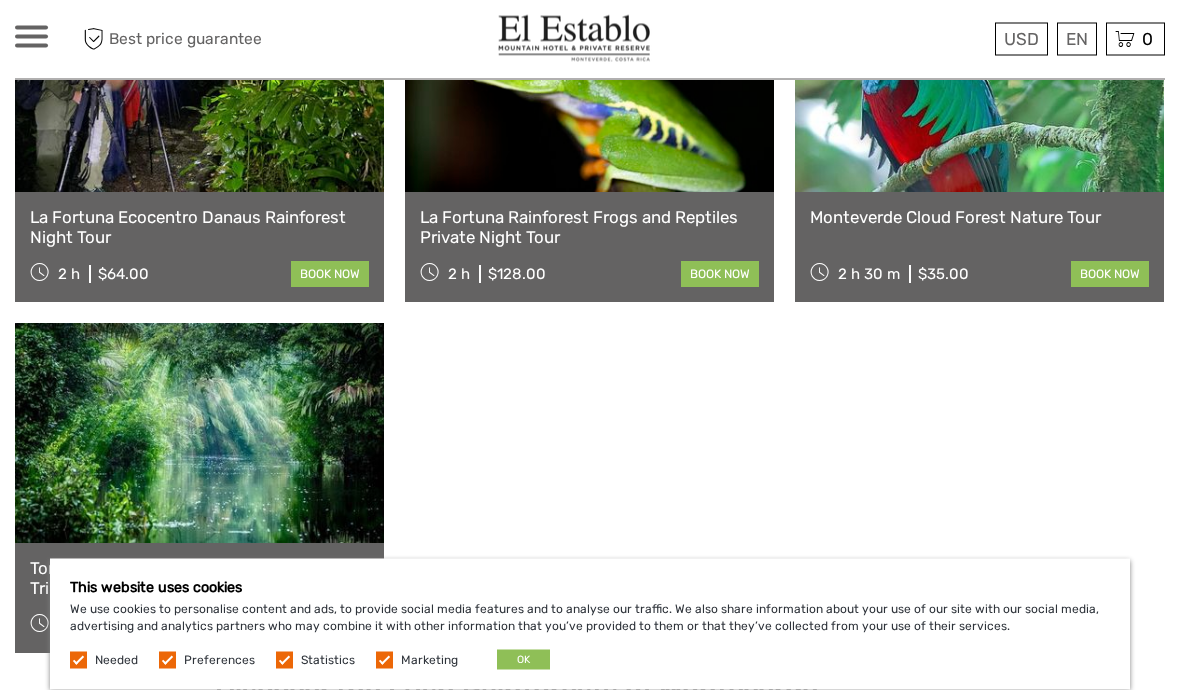 click on "La Fortuna Ecocentro Danaus Rainforest Night Tour
2 h
$64.00
book now
La Fortuna Rainforest Frogs and Reptiles Private Night Tour
2 h
$128.00
book now
Monteverde Cloud Forest Nature Tour
2 h 30 m
$35.00
book now
Tortuguero National Park and Canals Day Trip from San Jose
12 h 30 m
$225.00
book now" at bounding box center [590, 313] 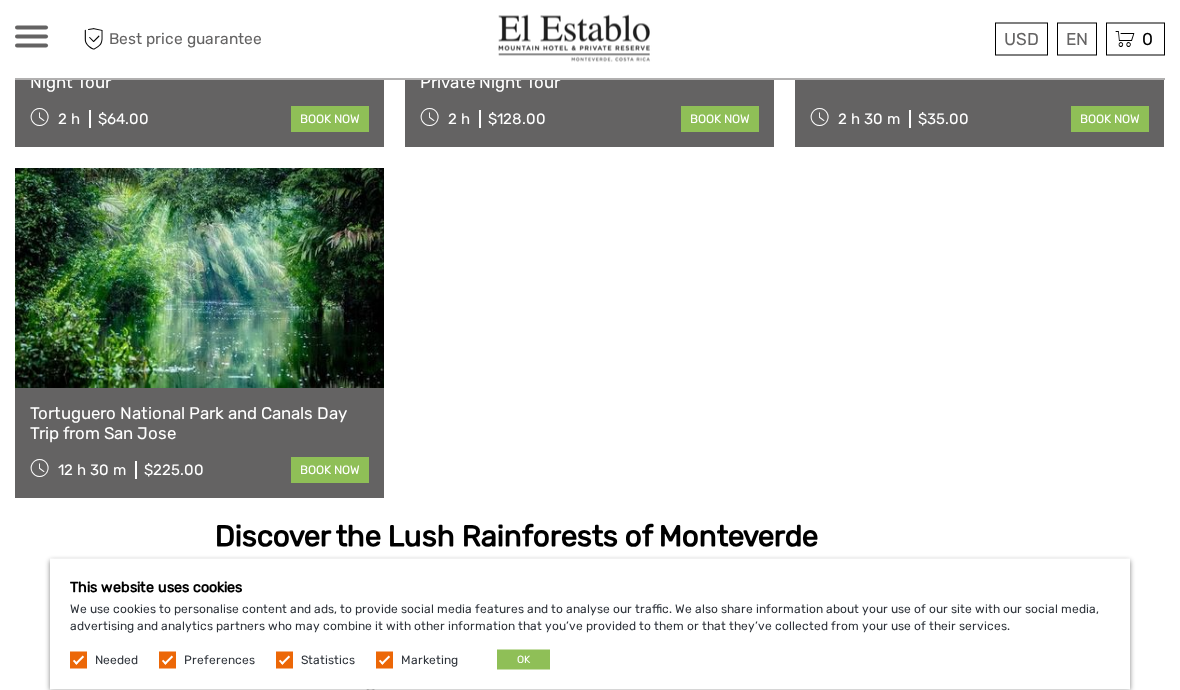scroll, scrollTop: 1068, scrollLeft: 0, axis: vertical 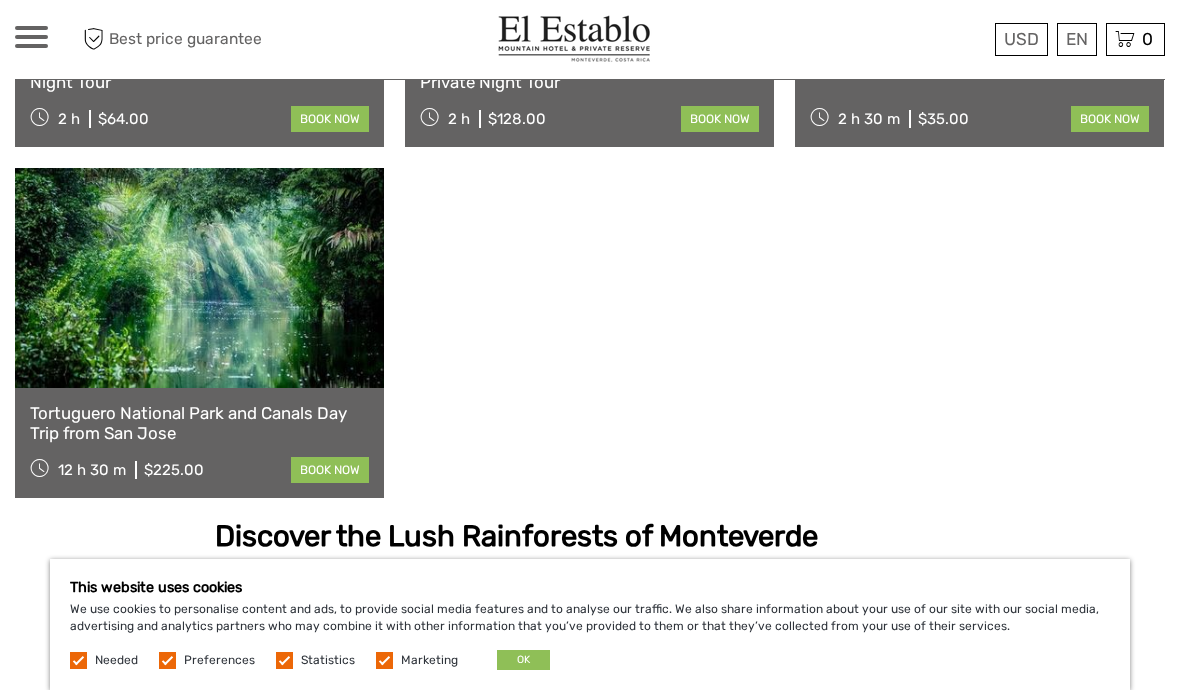 click at bounding box center (384, 660) 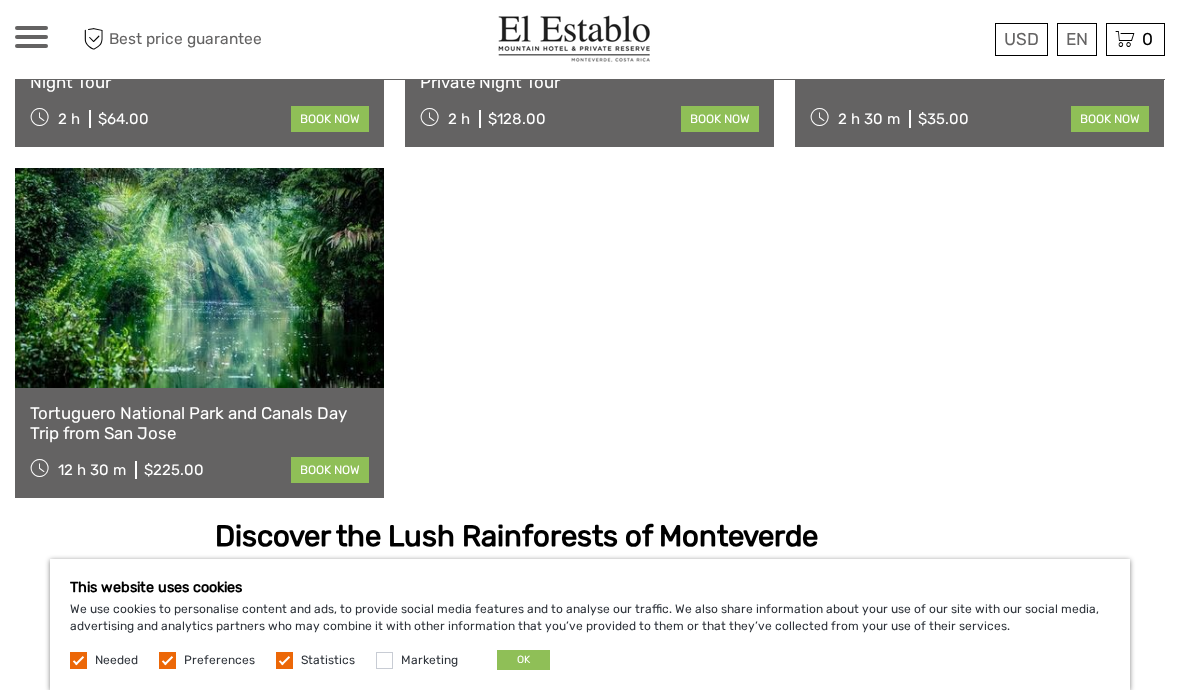 click on "Statistics" at bounding box center [328, 660] 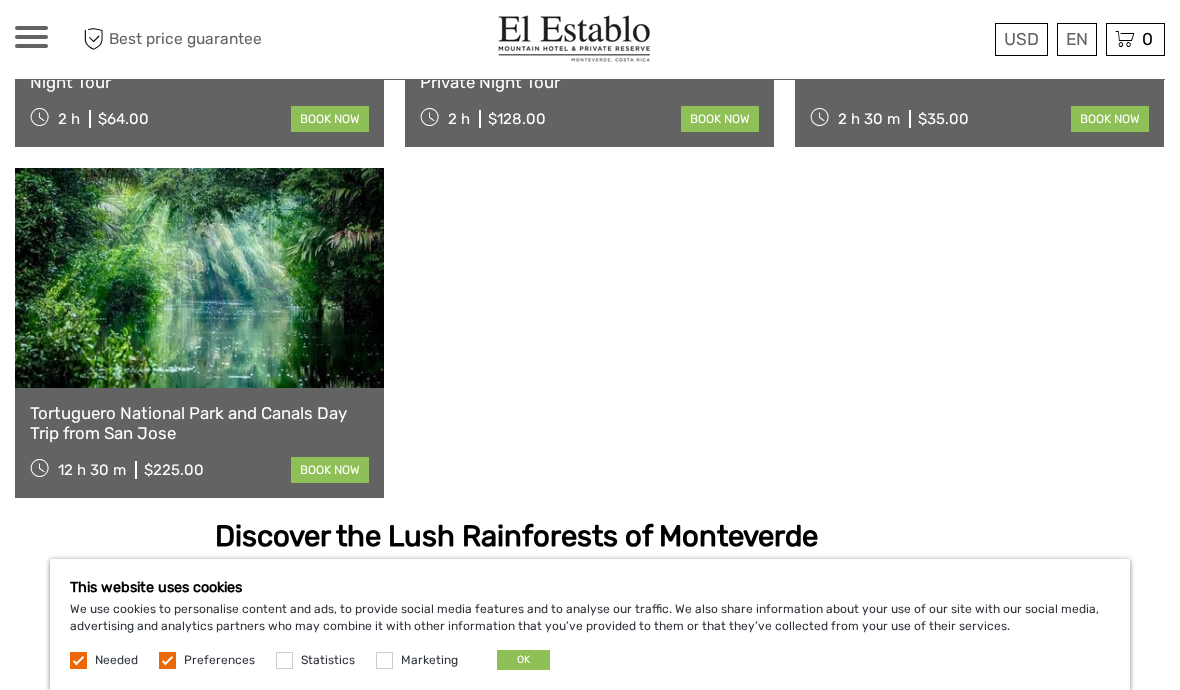click on "This website uses cookies
We use cookies to personalise content and ads, to provide social media features and to analyse our traffic. We also share information about your use of our site with our social media, advertising and analytics partners who may combine it with other information that you’ve provided to them or that they’ve collected from your use of their services.
Needed
Preferences
Statistics
Marketing
OK" at bounding box center [590, 624] 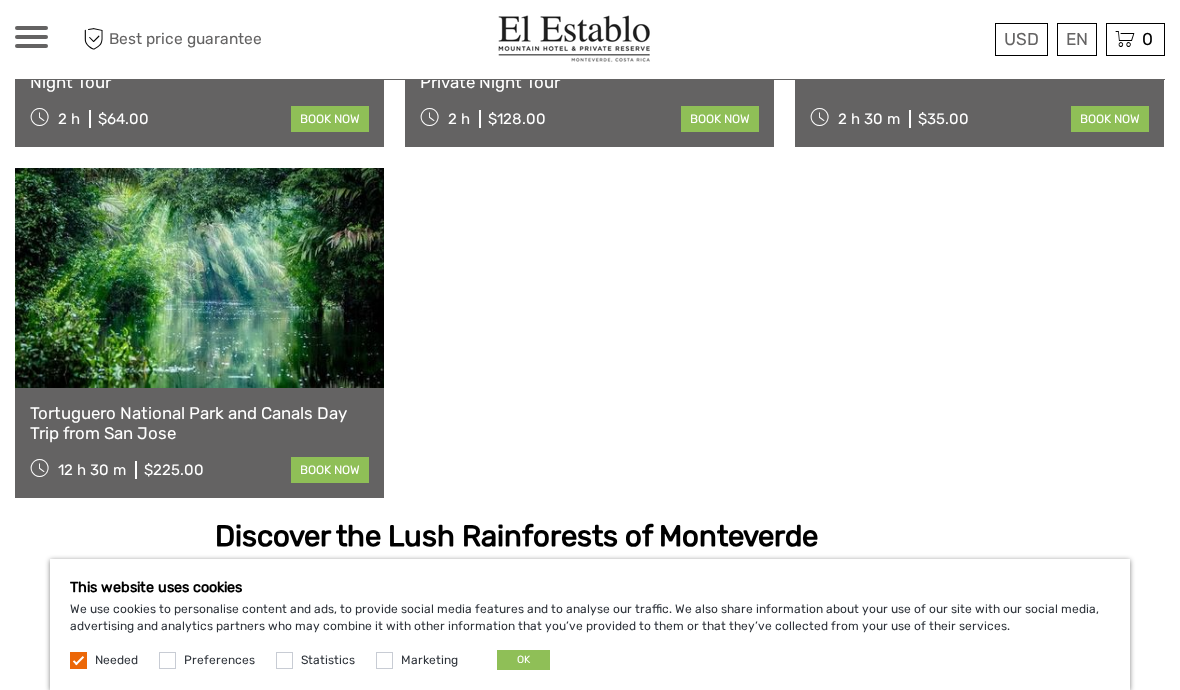 click on "This website uses cookies
We use cookies to personalise content and ads, to provide social media features and to analyse our traffic. We also share information about your use of our site with our social media, advertising and analytics partners who may combine it with other information that you’ve provided to them or that they’ve collected from your use of their services.
Needed
Preferences
Statistics
Marketing
OK" at bounding box center (590, 624) 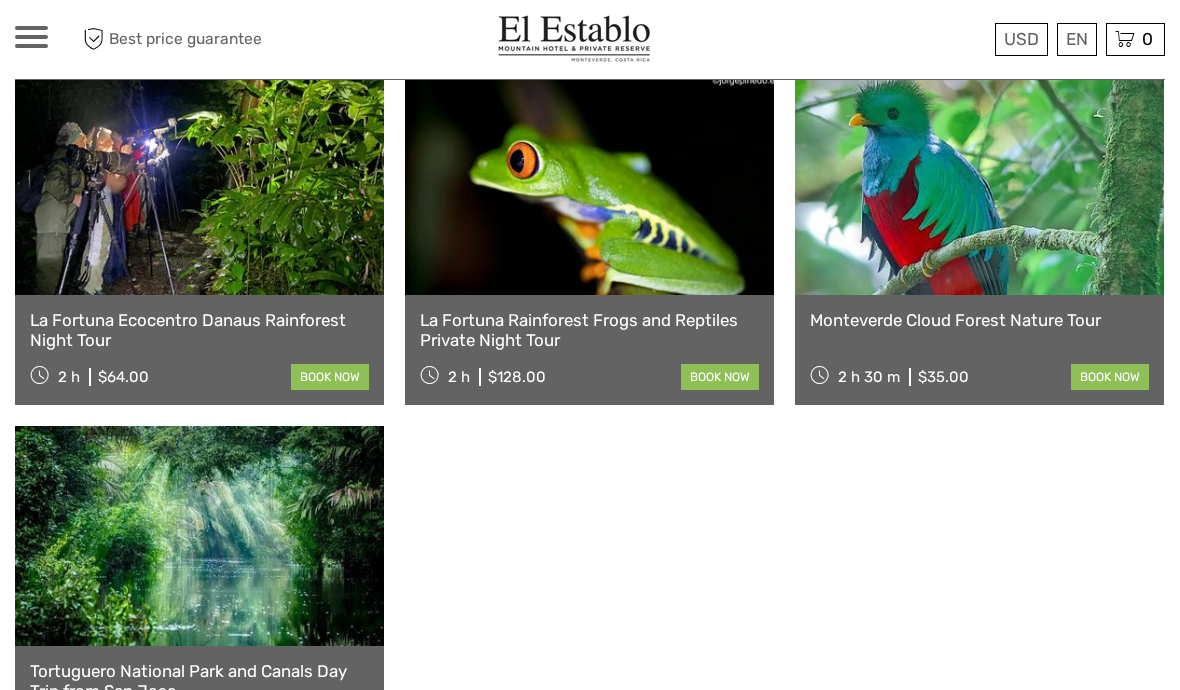 scroll, scrollTop: 809, scrollLeft: 0, axis: vertical 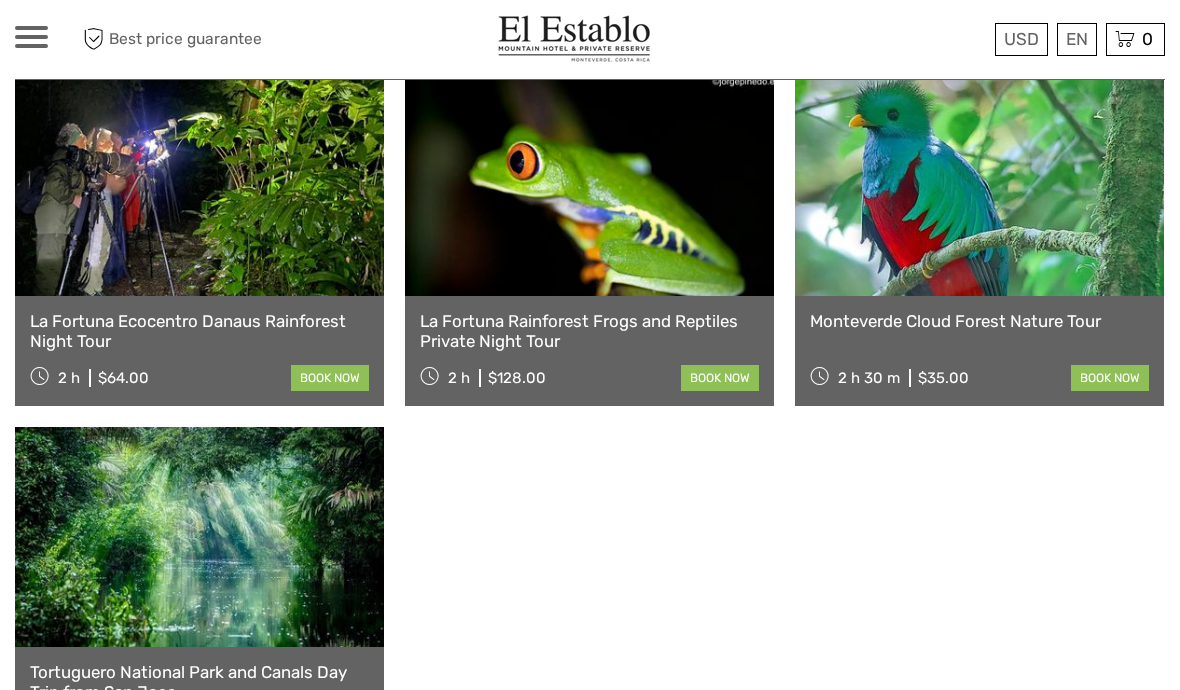 click at bounding box center [979, 186] 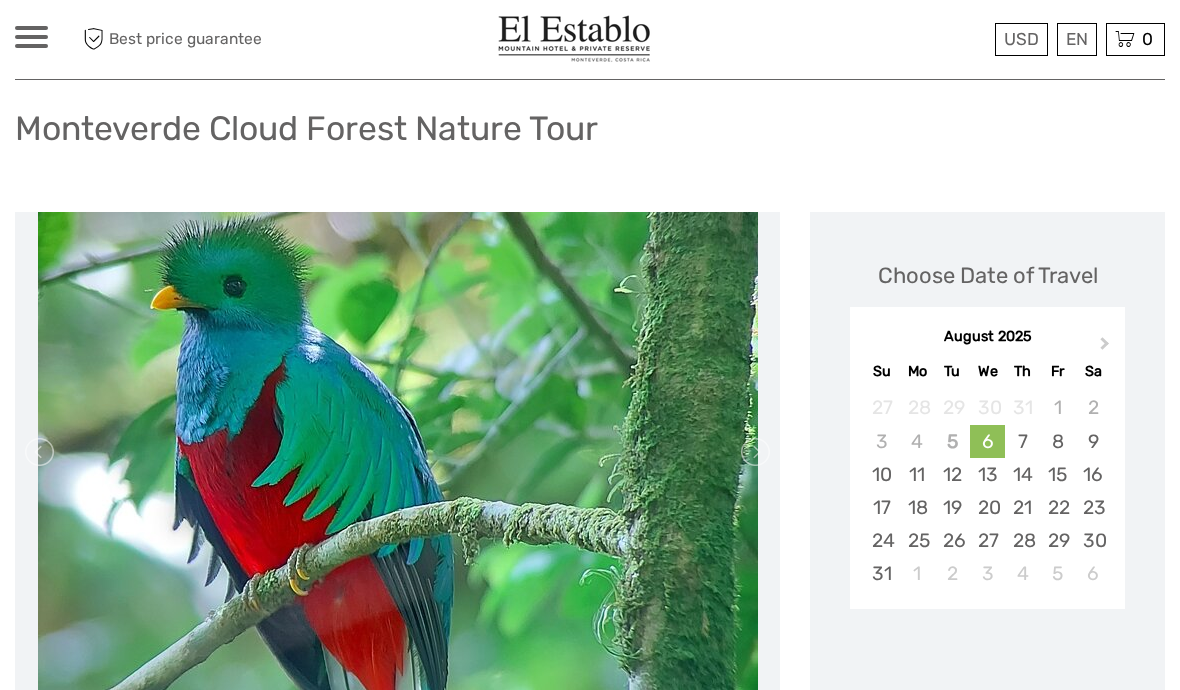 scroll, scrollTop: 208, scrollLeft: 0, axis: vertical 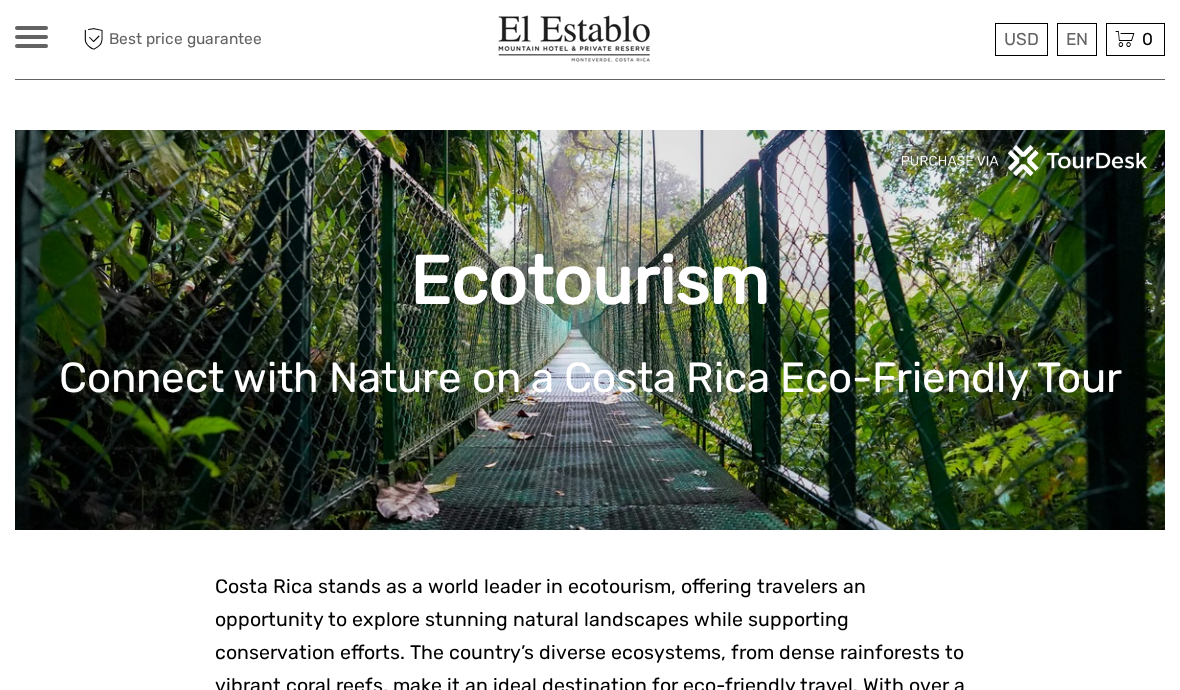 click on "Connect with Nature on a Costa Rica Eco-Friendly Tour" at bounding box center (590, 378) 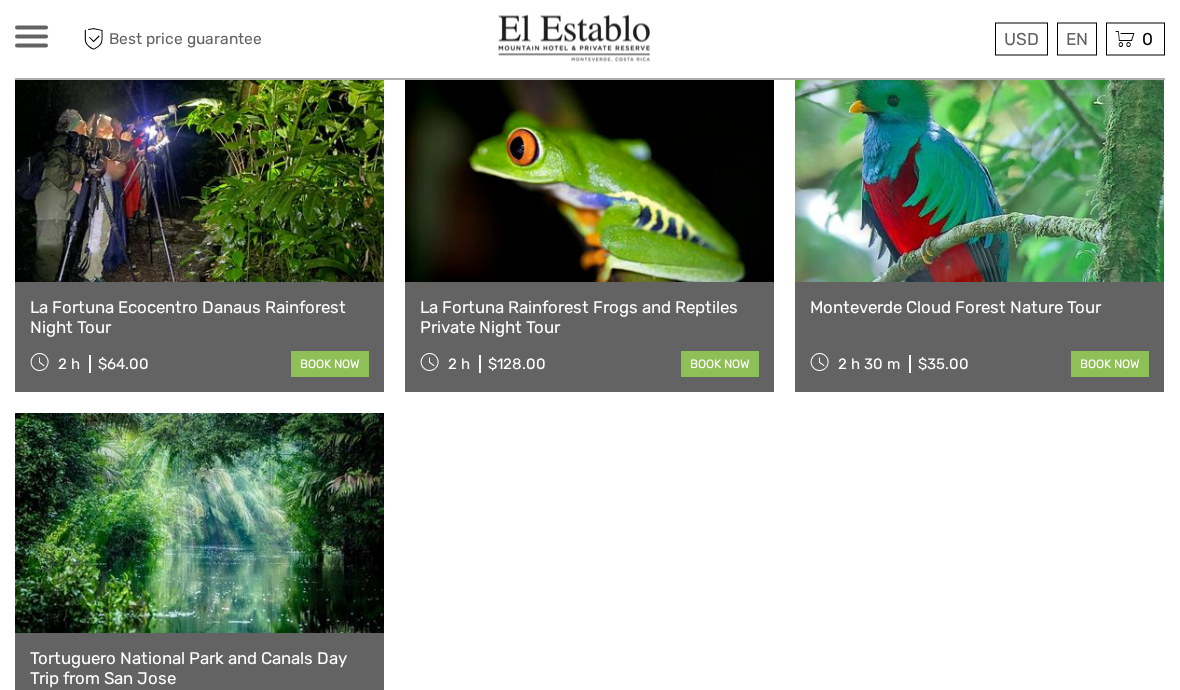 scroll, scrollTop: 823, scrollLeft: 0, axis: vertical 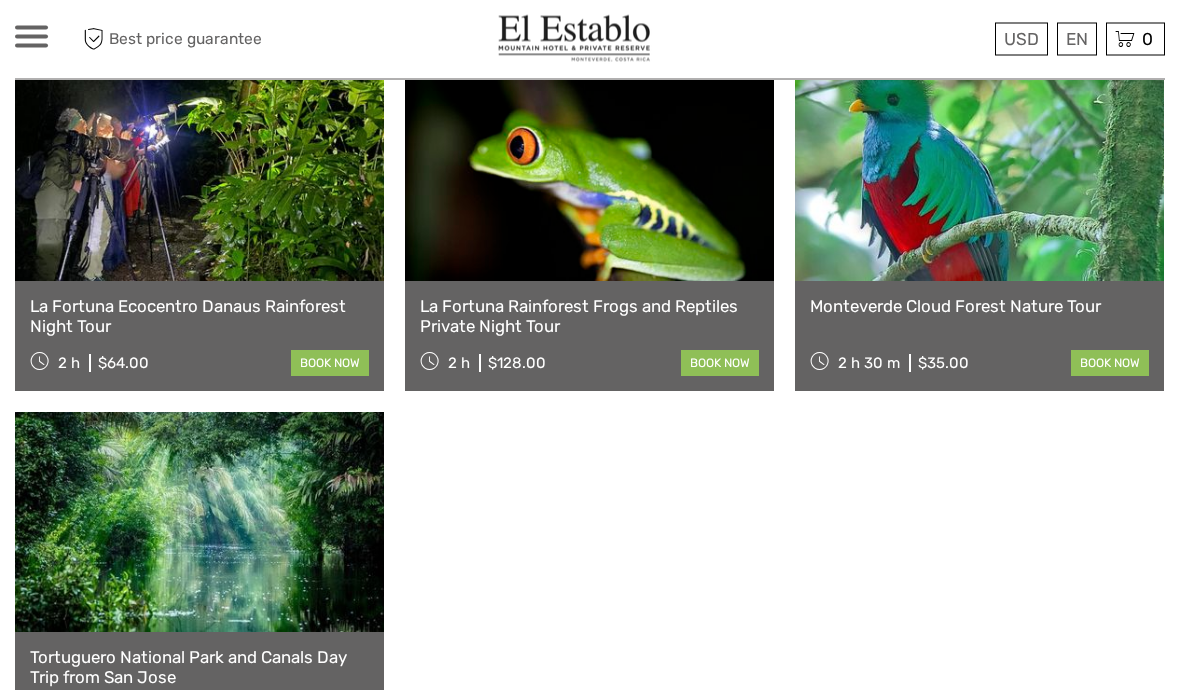 click at bounding box center (199, 523) 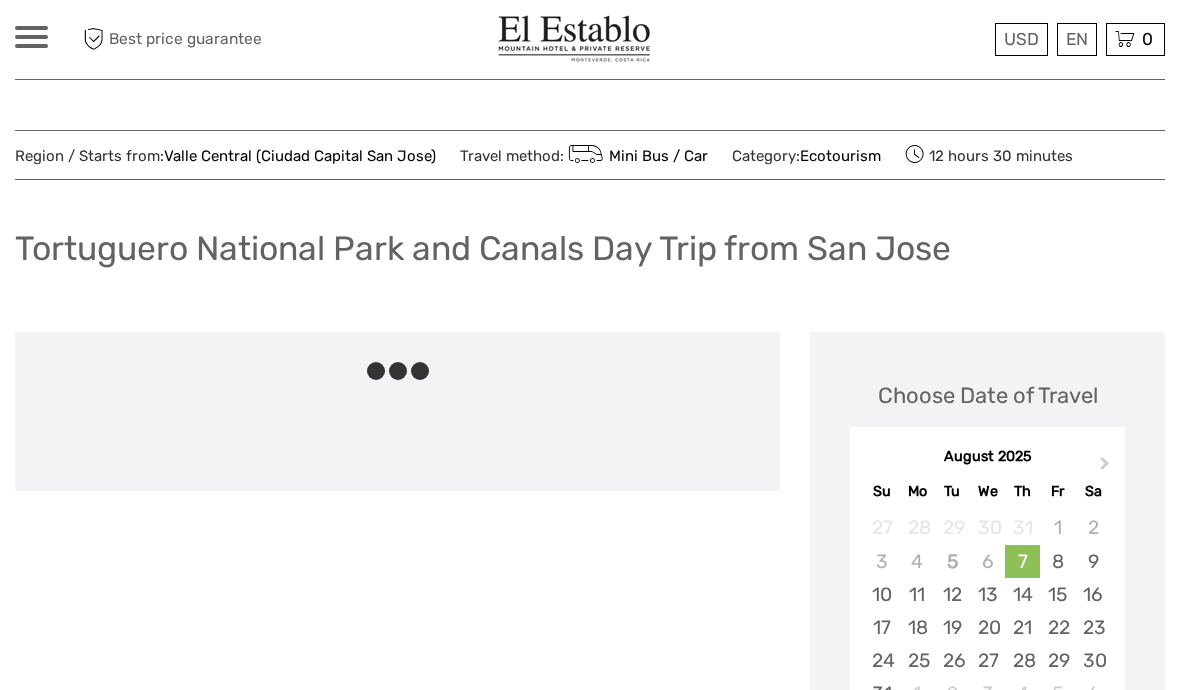 scroll, scrollTop: 0, scrollLeft: 0, axis: both 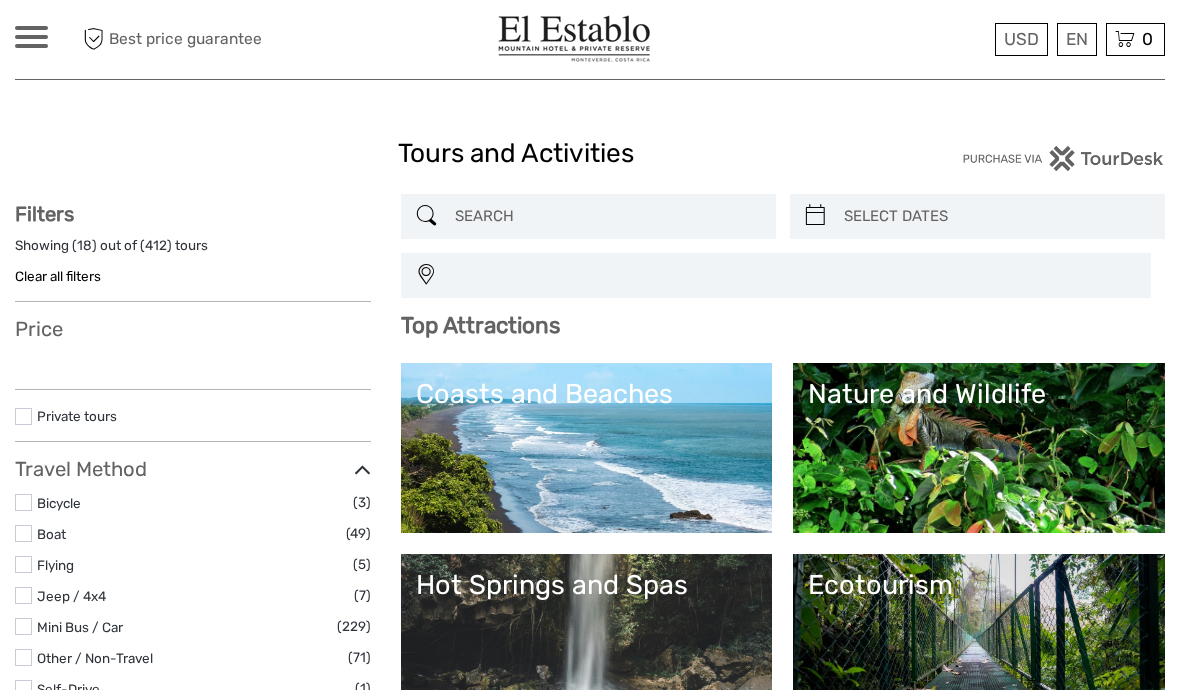 select 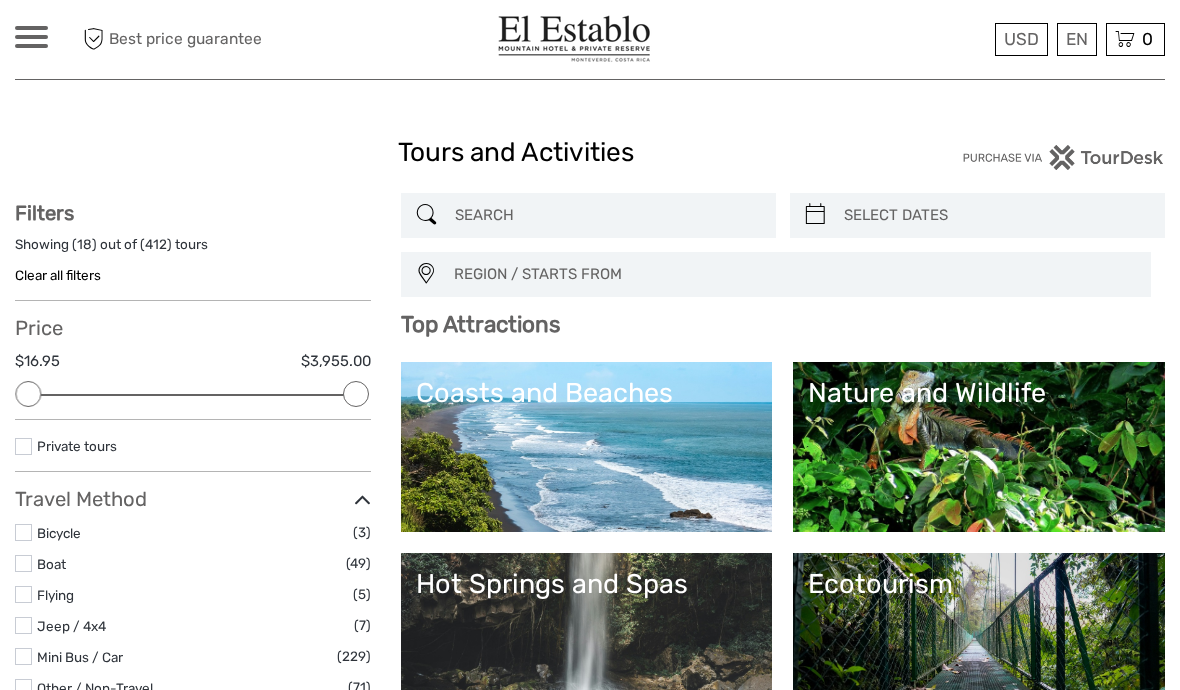 scroll, scrollTop: 0, scrollLeft: 0, axis: both 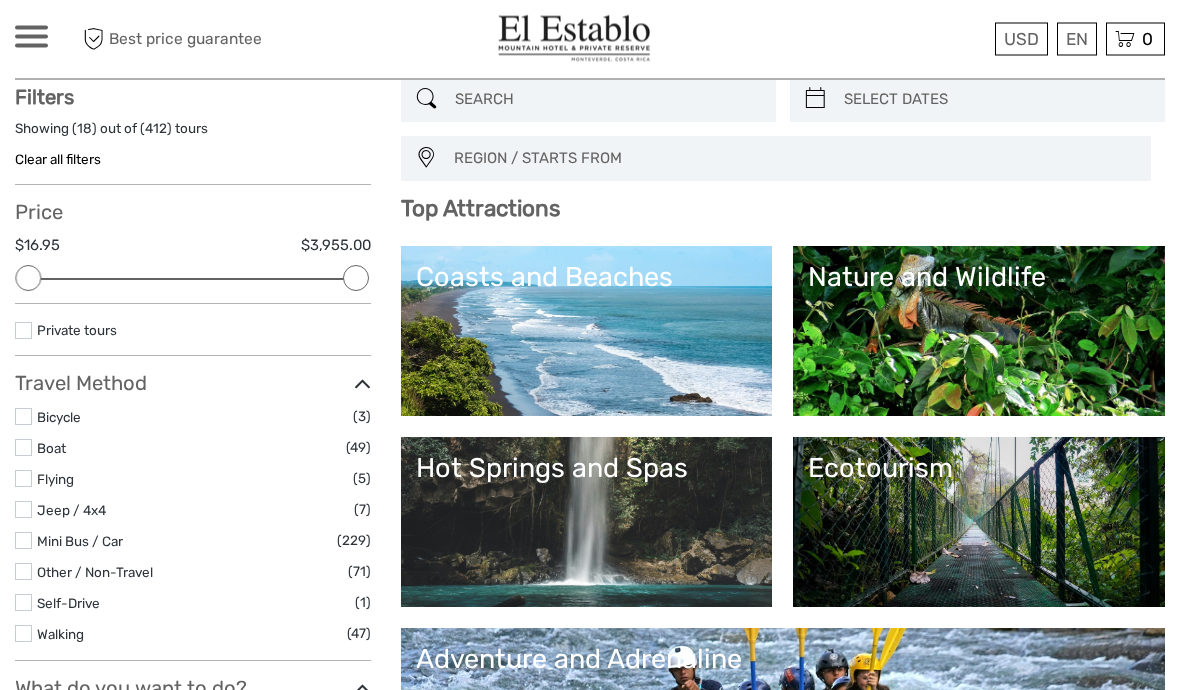 click on "Nature and Wildlife" at bounding box center (979, 332) 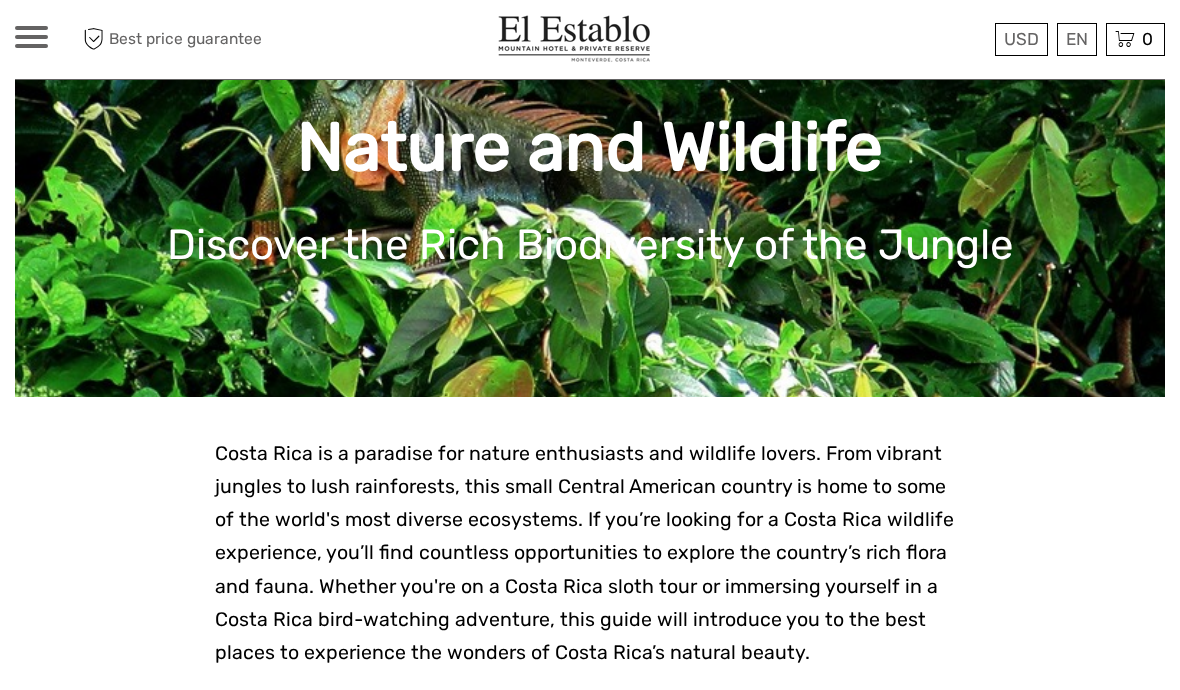 scroll, scrollTop: 254, scrollLeft: 0, axis: vertical 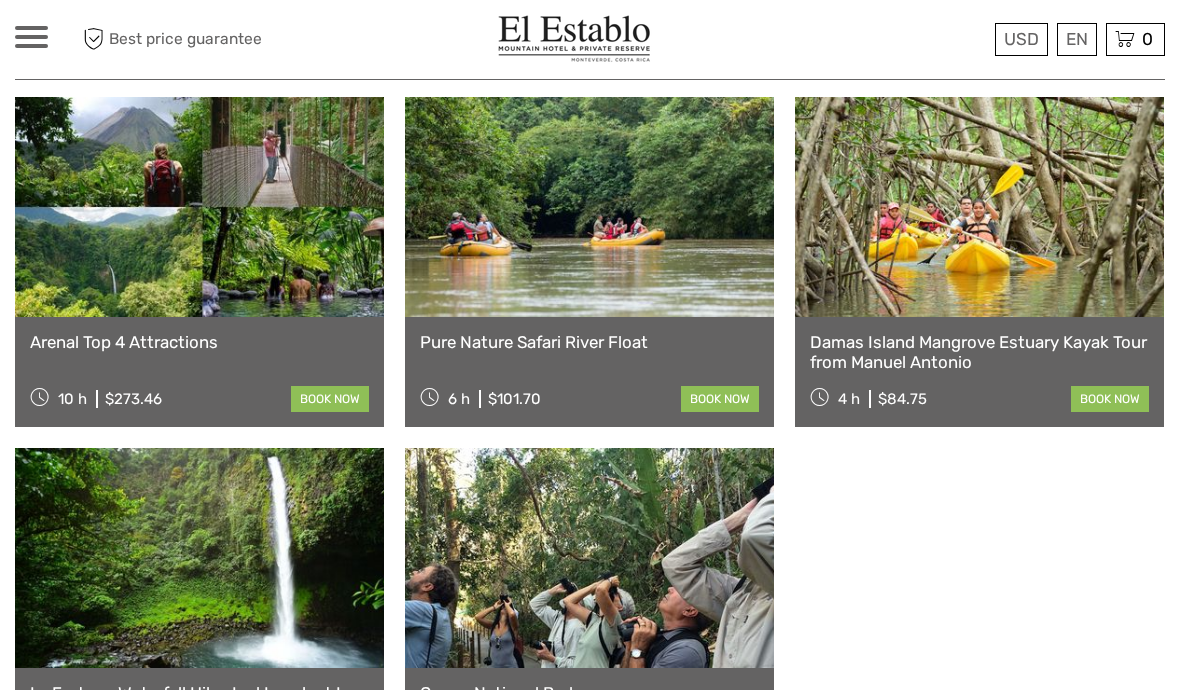 click at bounding box center [199, 207] 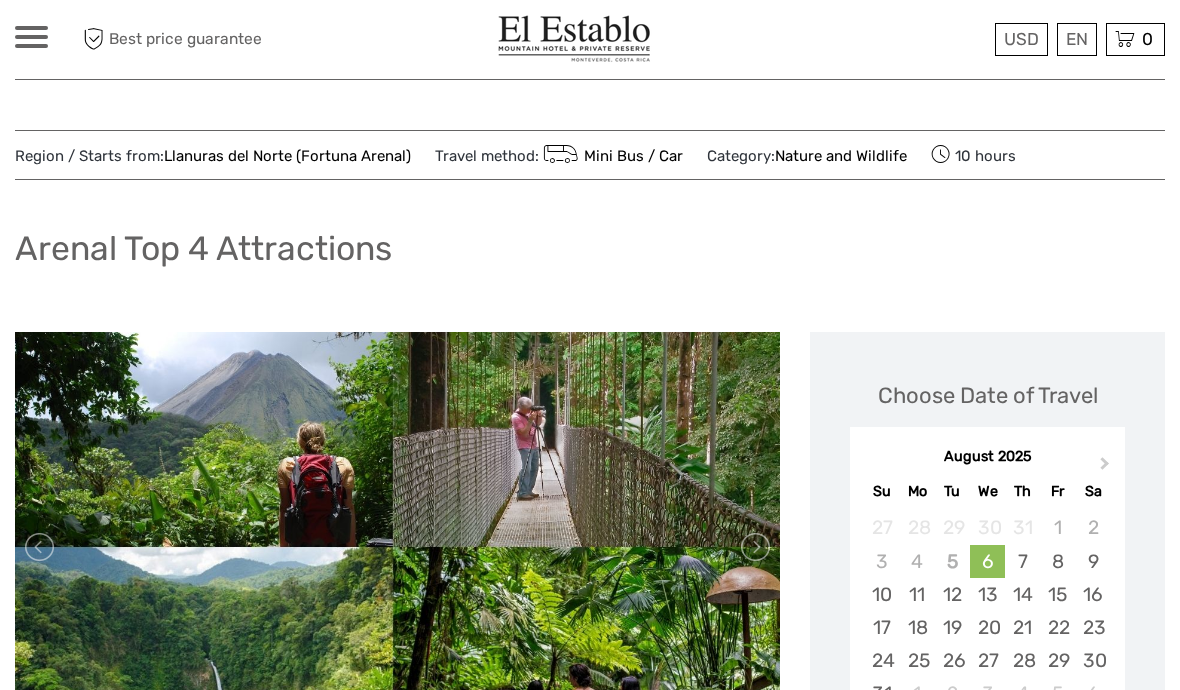 scroll, scrollTop: 0, scrollLeft: 0, axis: both 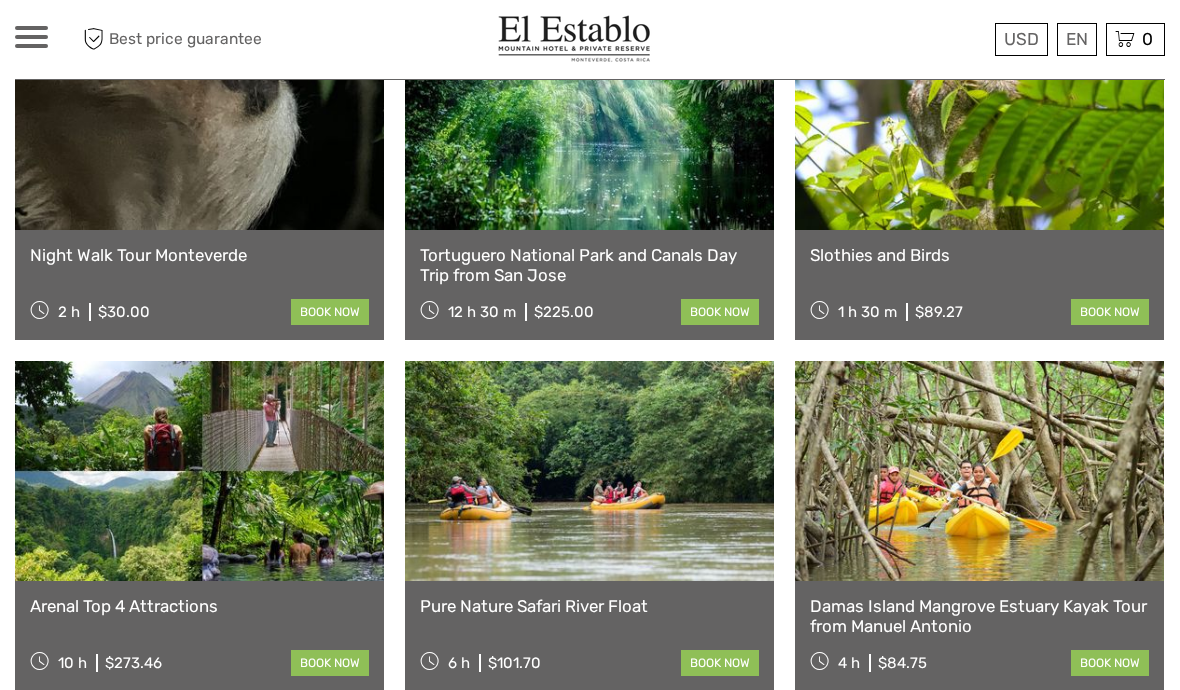 click at bounding box center [589, 471] 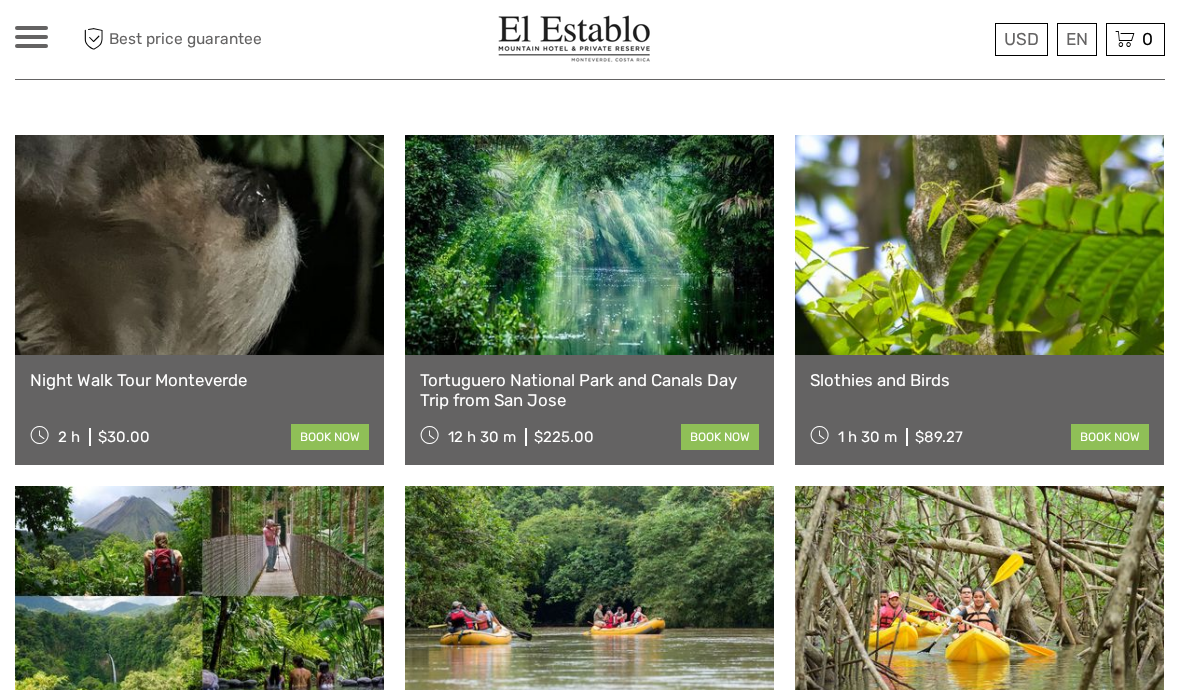 scroll, scrollTop: 715, scrollLeft: 0, axis: vertical 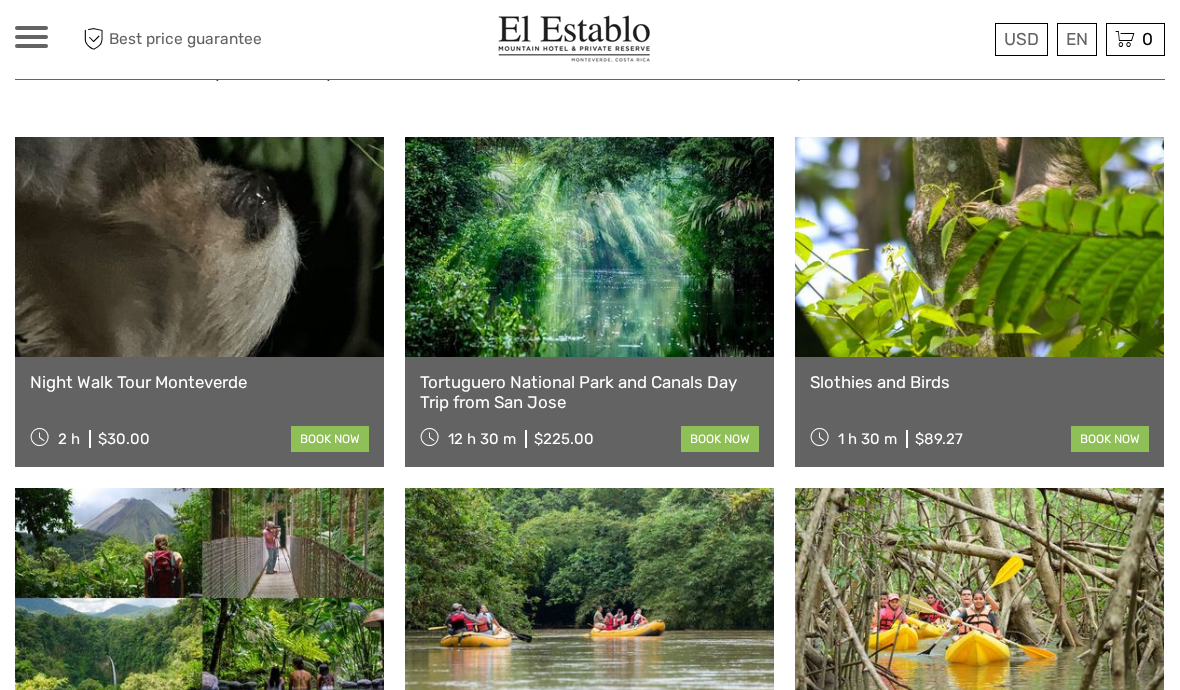 click at bounding box center (979, 247) 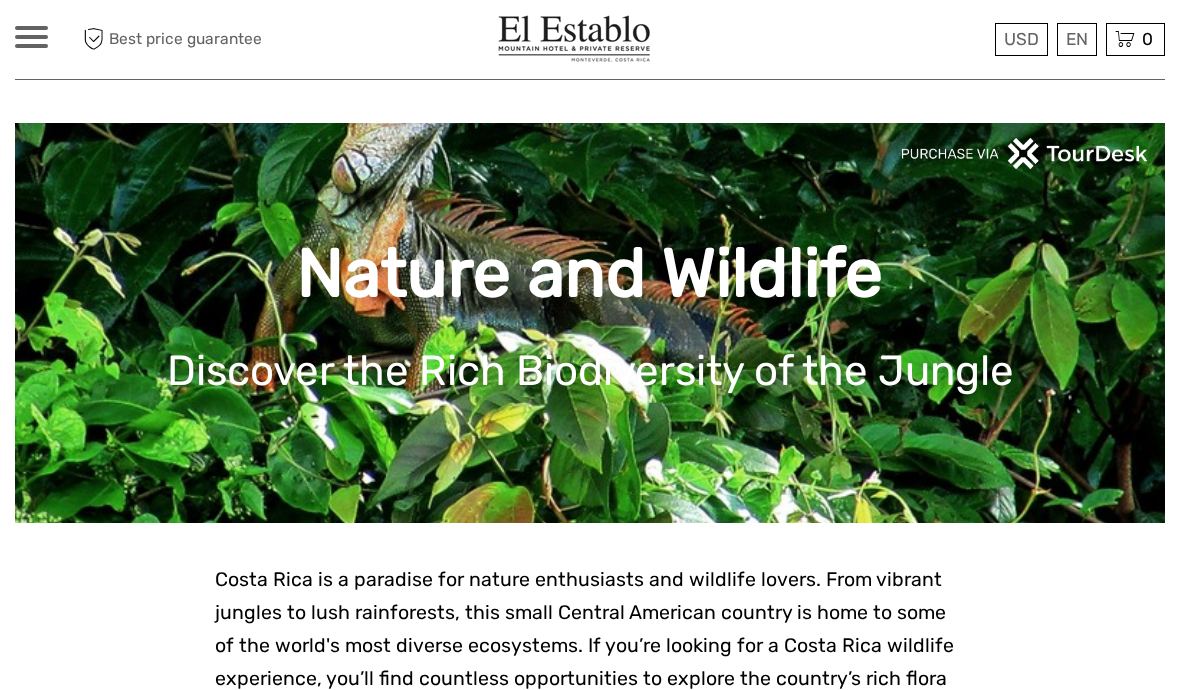 scroll, scrollTop: 0, scrollLeft: 0, axis: both 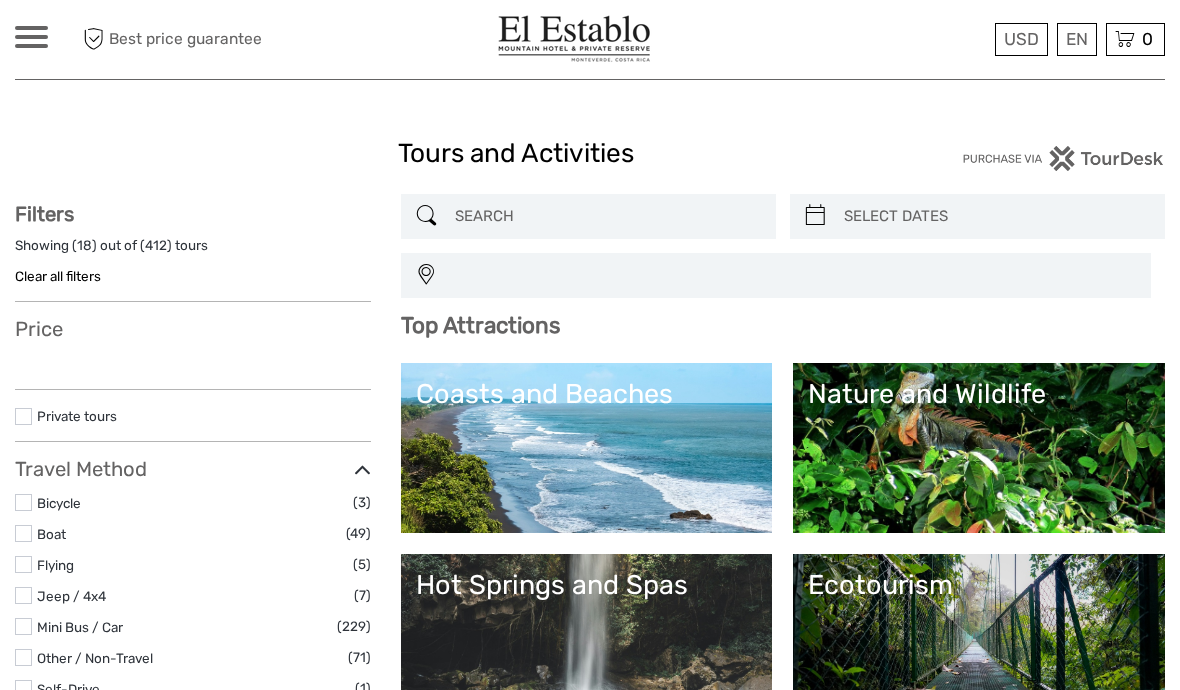 select 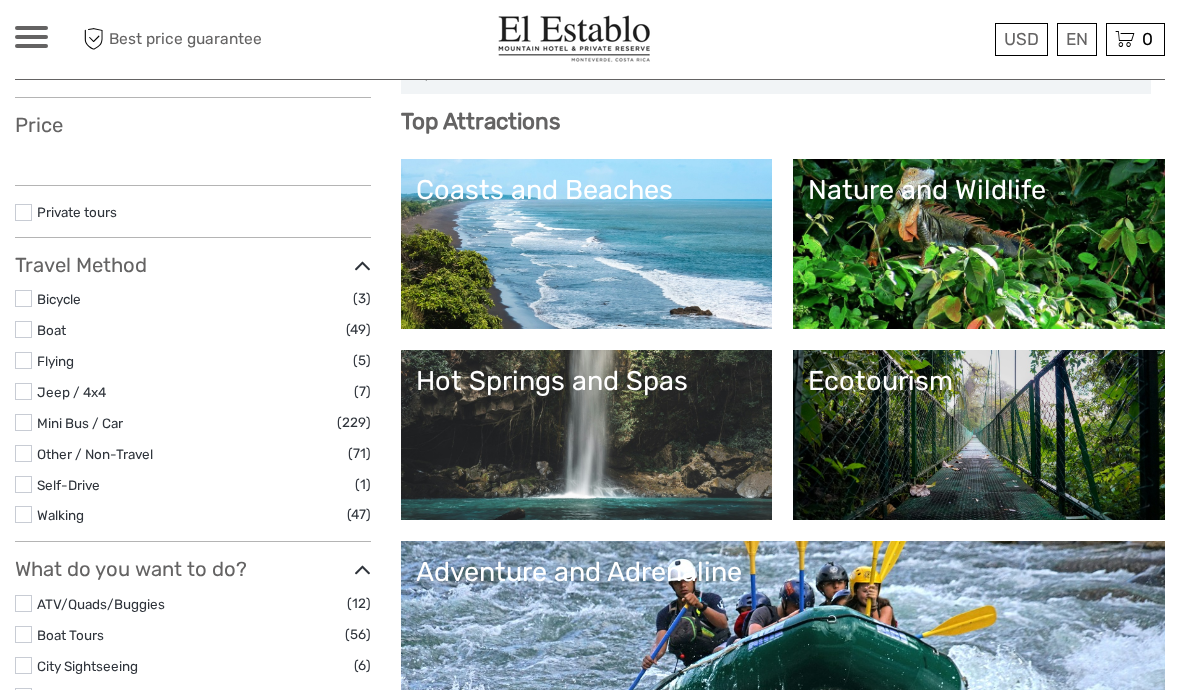 select 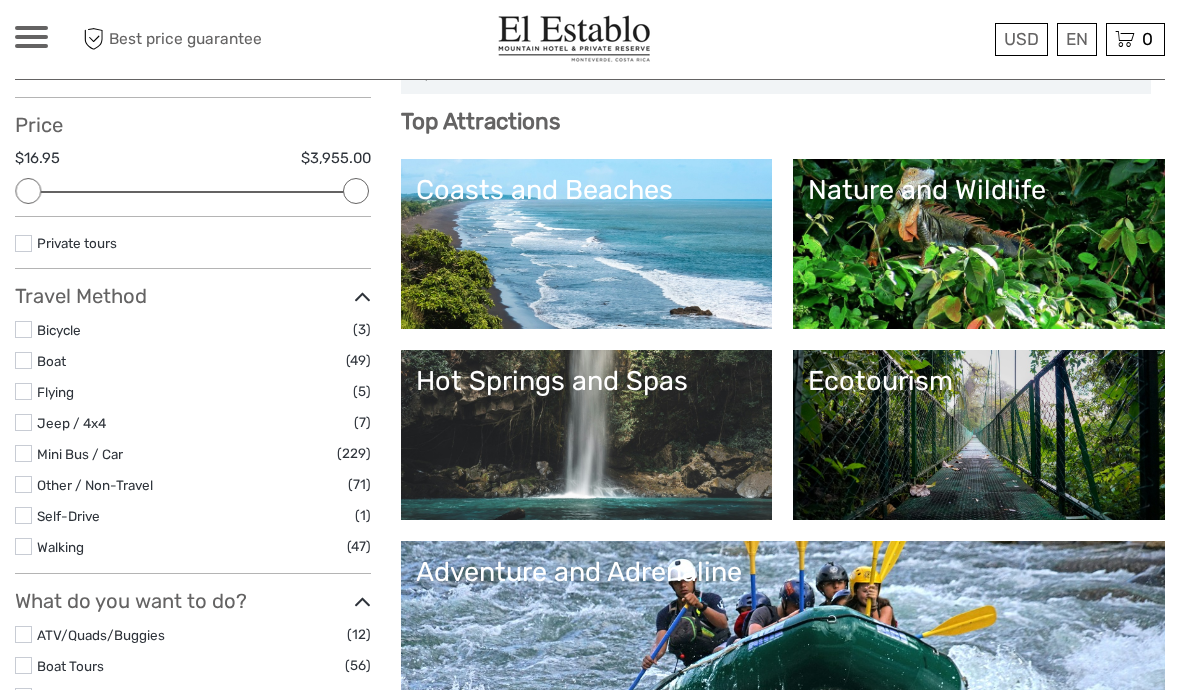 scroll, scrollTop: 0, scrollLeft: 0, axis: both 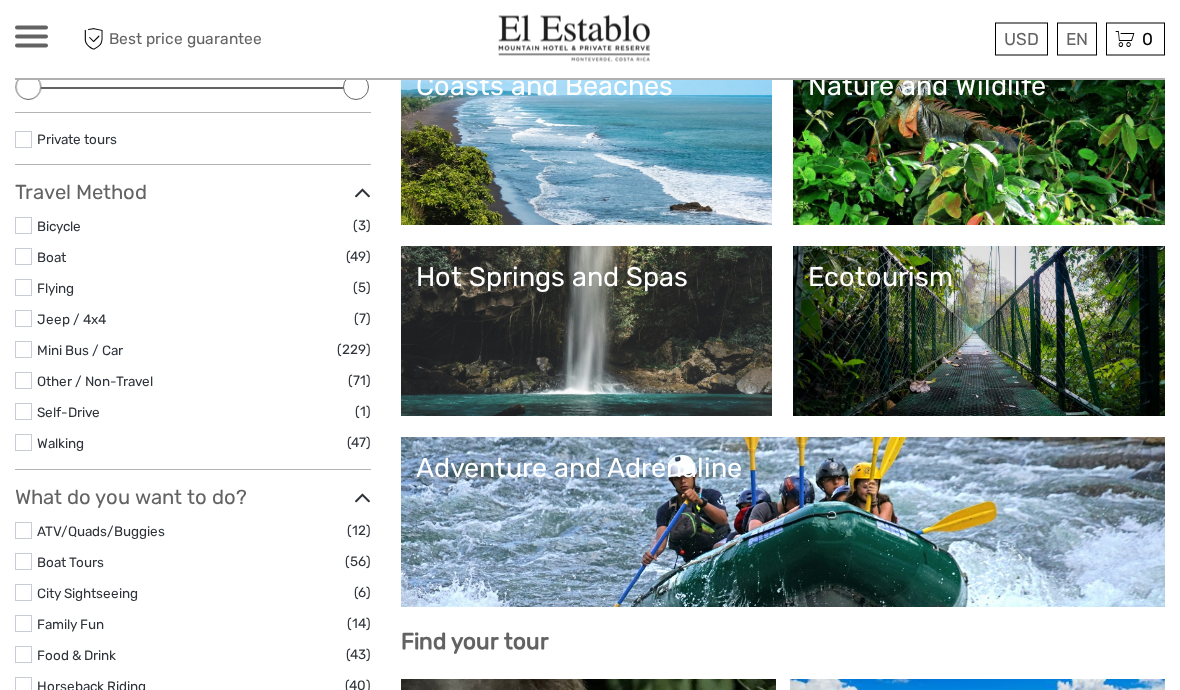 click on "Ecotourism" at bounding box center [979, 332] 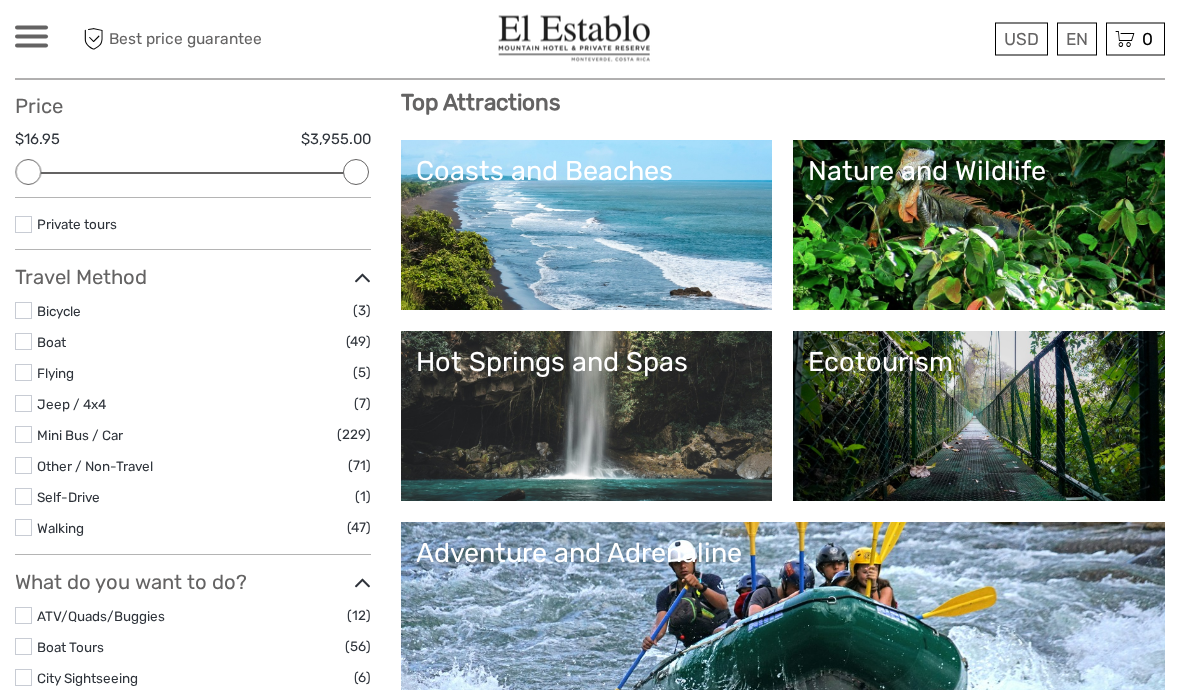 scroll, scrollTop: 224, scrollLeft: 0, axis: vertical 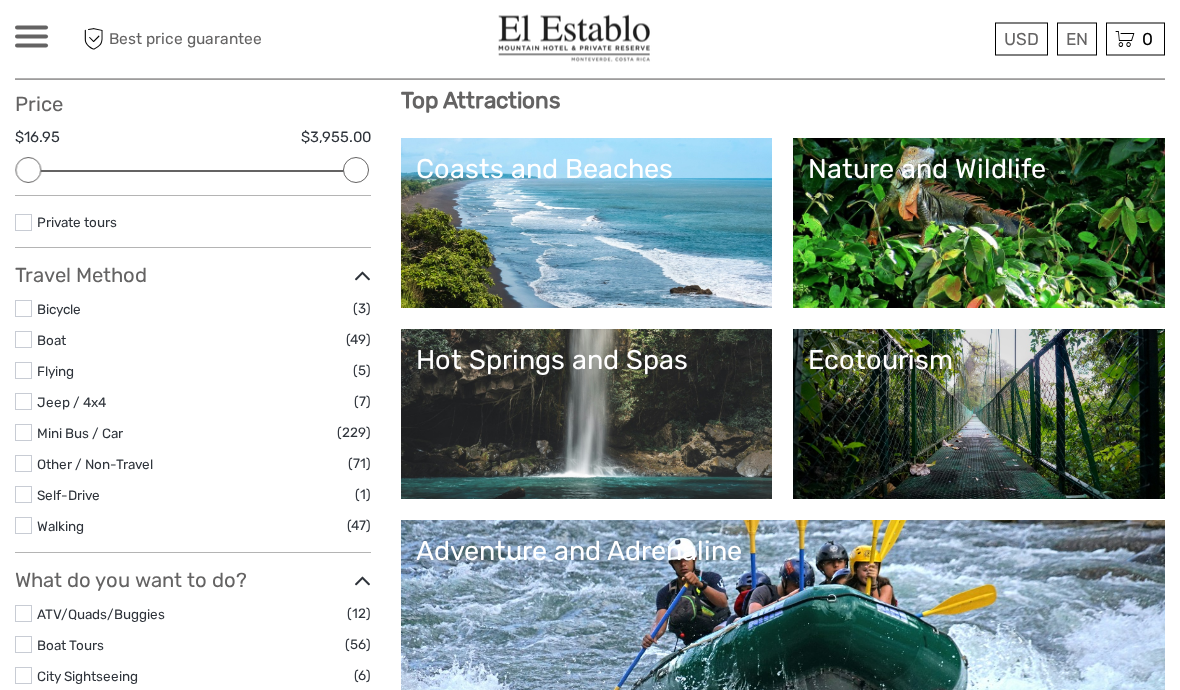 click on "Adventure and Adrenaline" at bounding box center (783, 606) 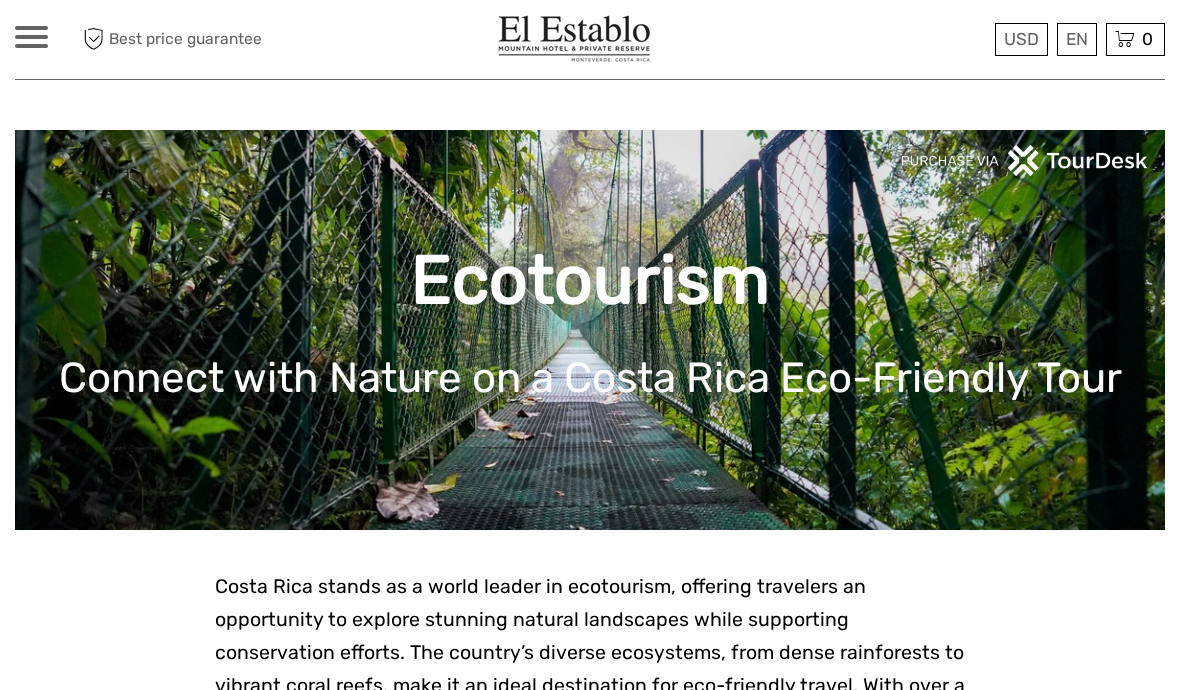 scroll, scrollTop: 0, scrollLeft: 0, axis: both 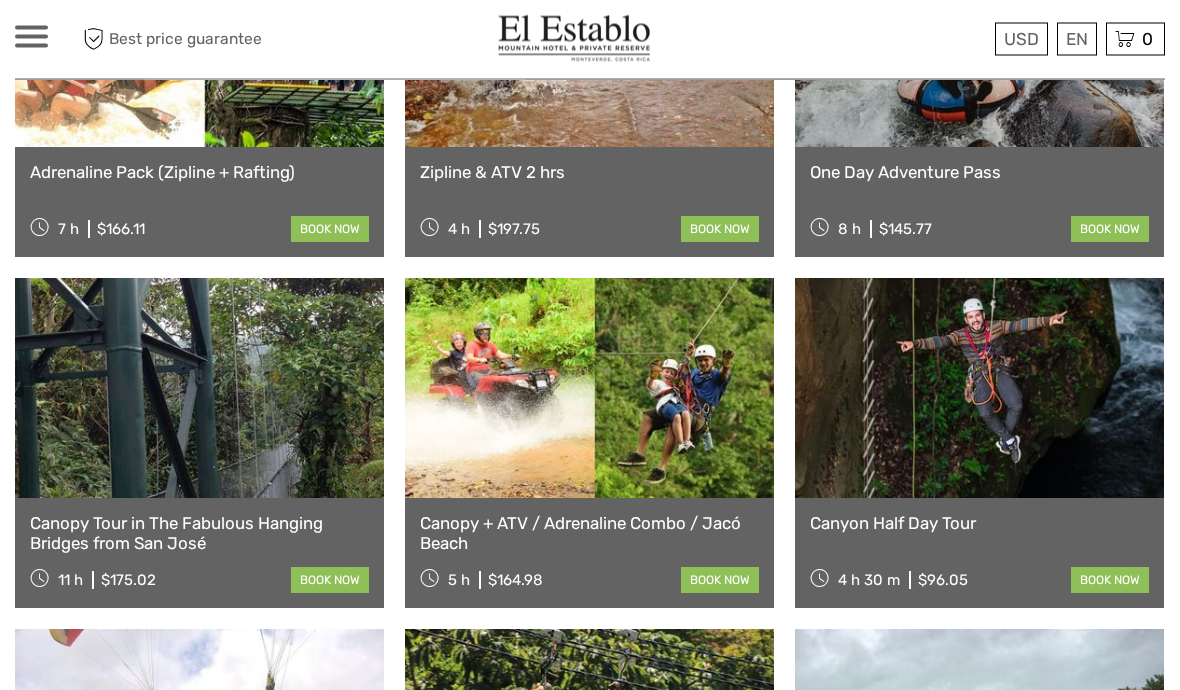 click at bounding box center [199, 389] 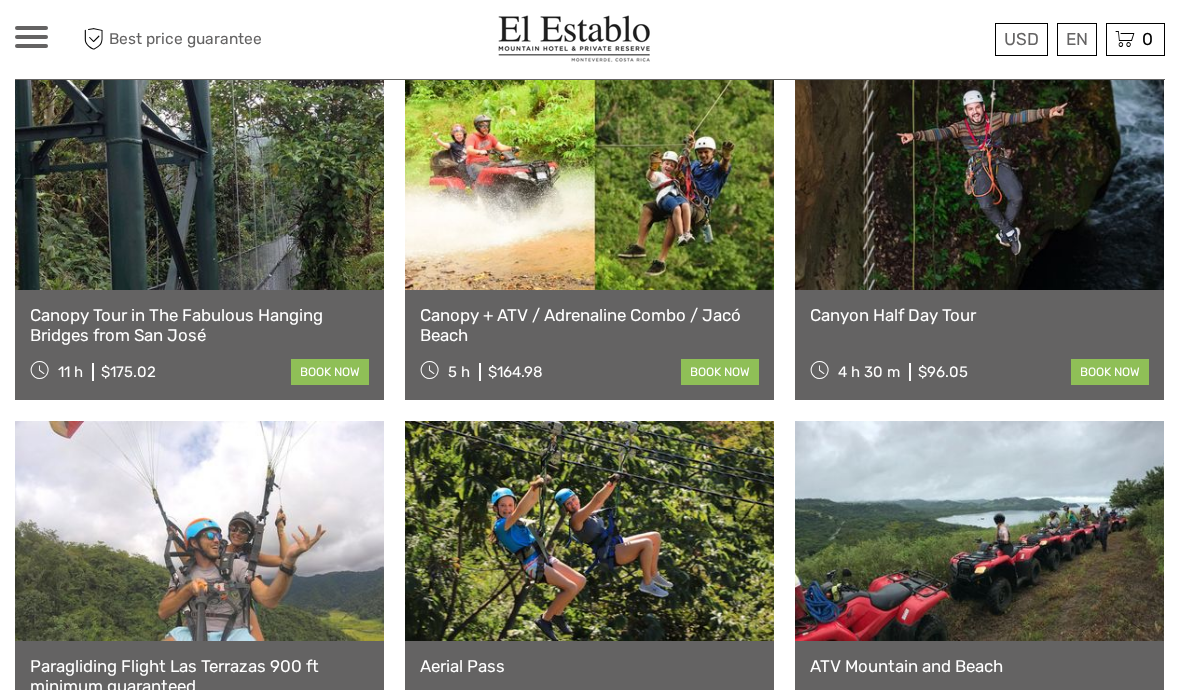 scroll, scrollTop: 1099, scrollLeft: 0, axis: vertical 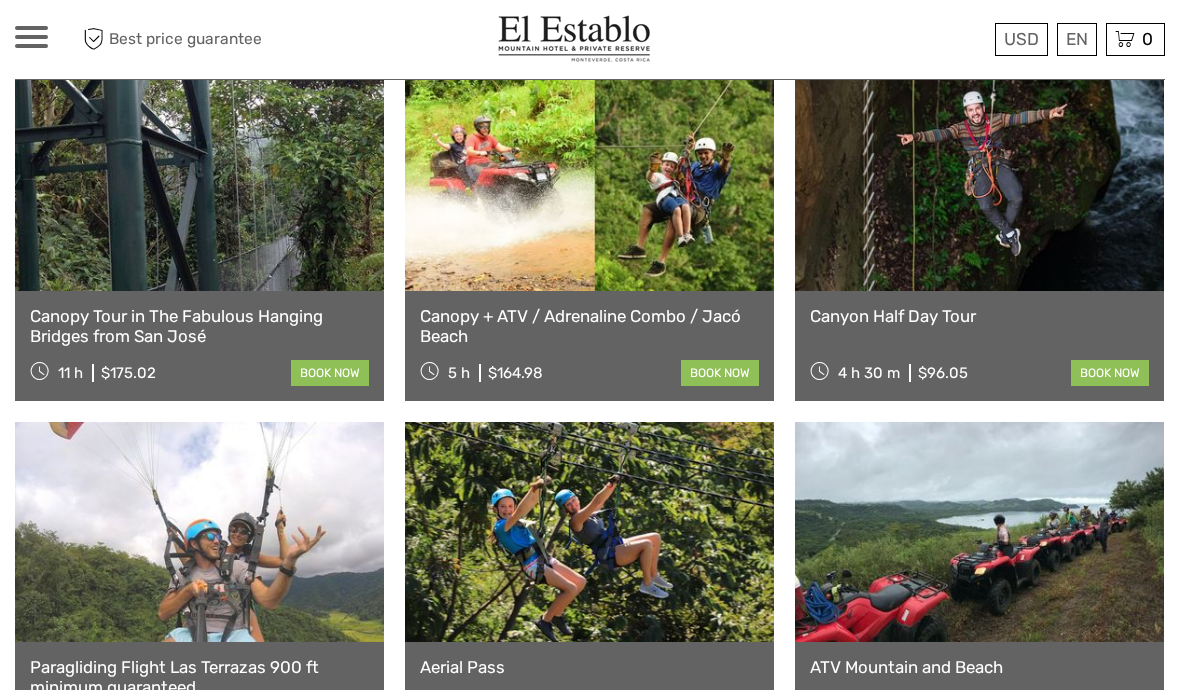 click at bounding box center (589, 532) 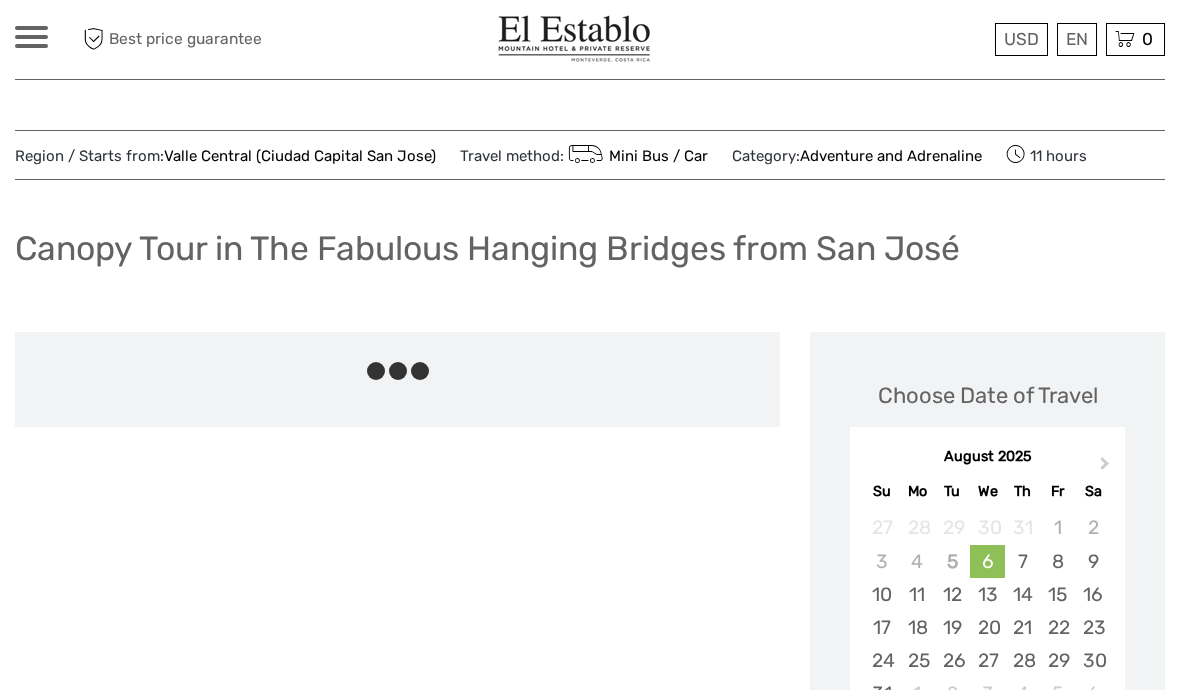 scroll, scrollTop: 0, scrollLeft: 0, axis: both 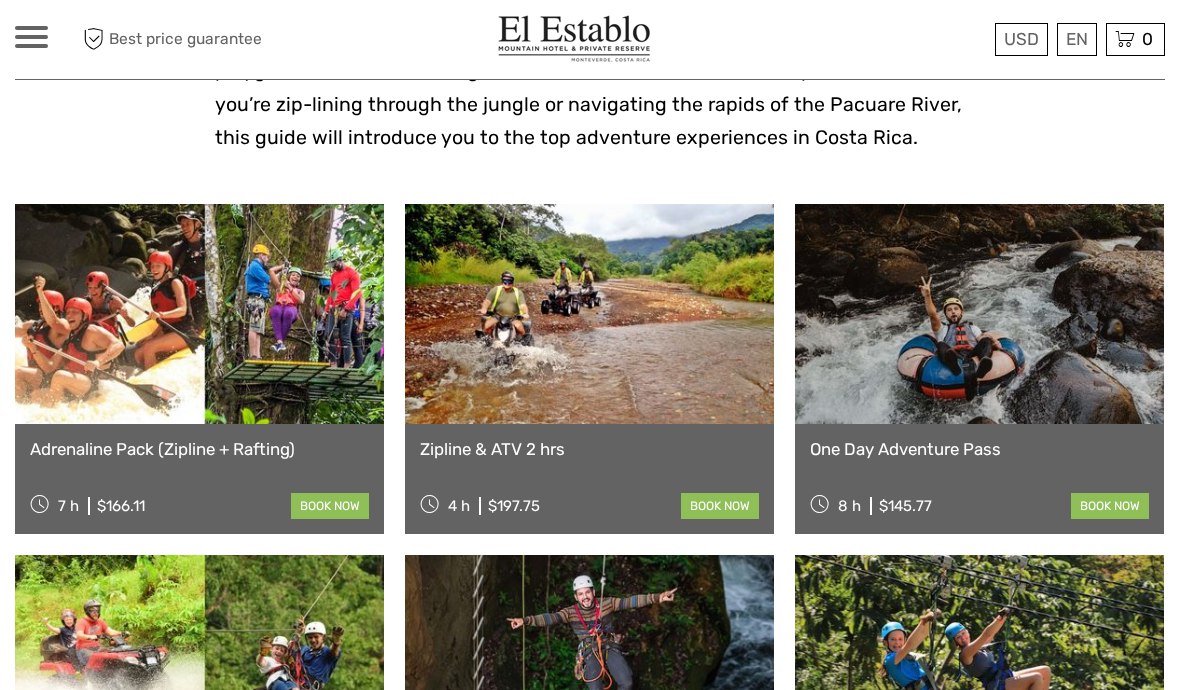 click at bounding box center (979, 314) 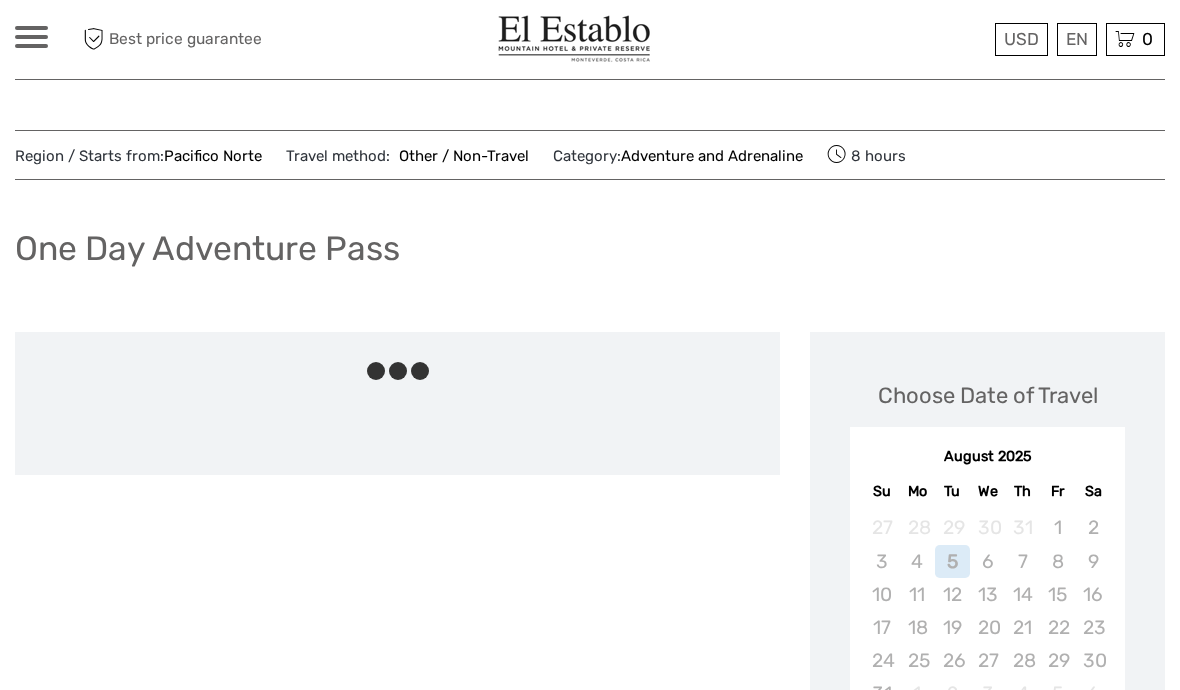 scroll, scrollTop: 0, scrollLeft: 0, axis: both 